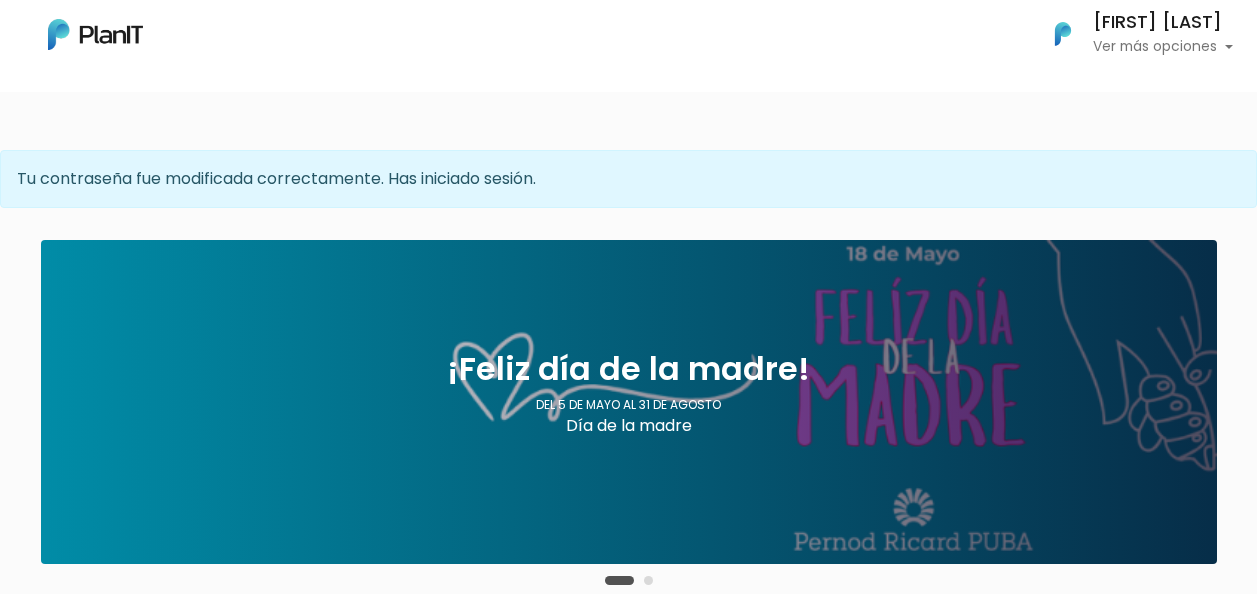 scroll, scrollTop: 0, scrollLeft: 0, axis: both 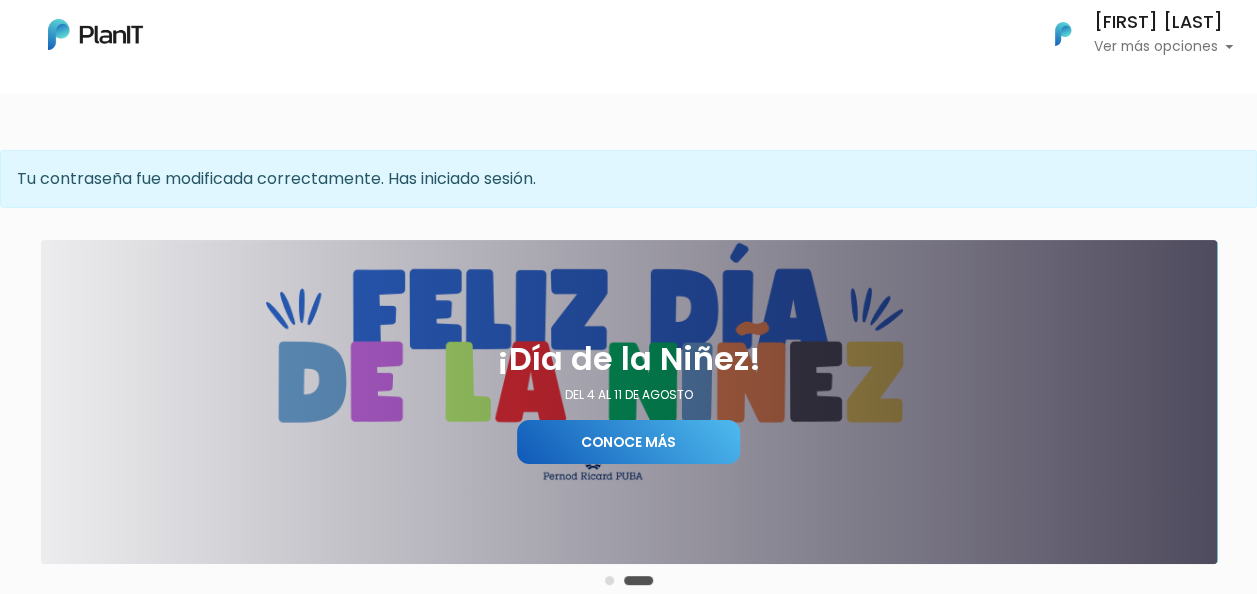 click on "Conoce más" at bounding box center (628, 442) 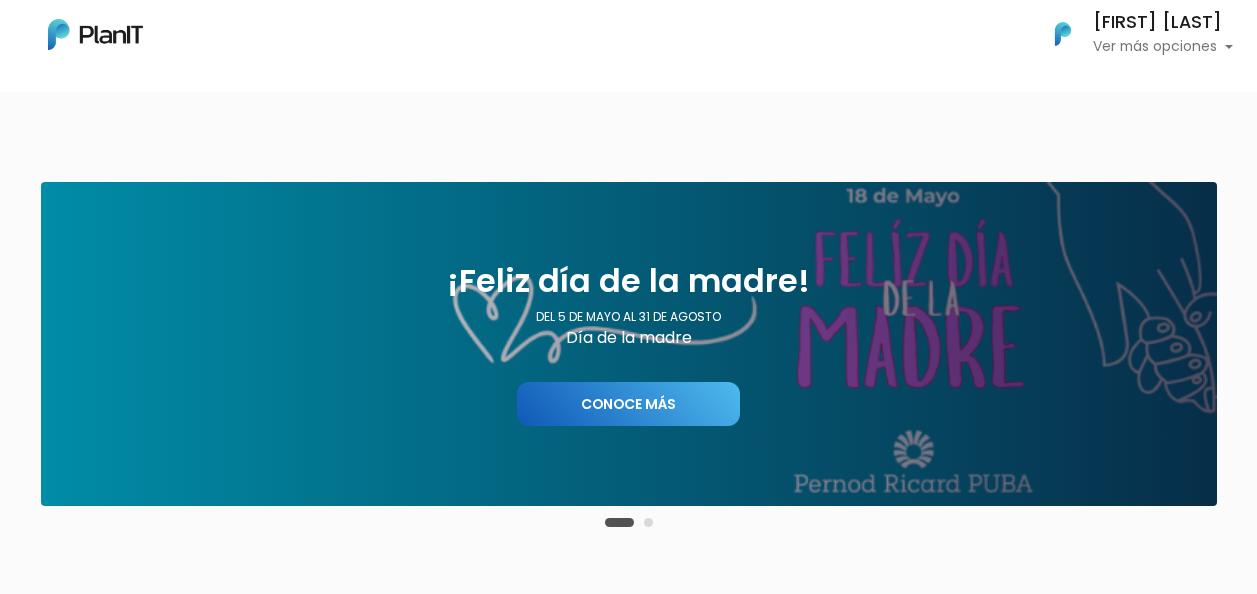 scroll, scrollTop: 0, scrollLeft: 0, axis: both 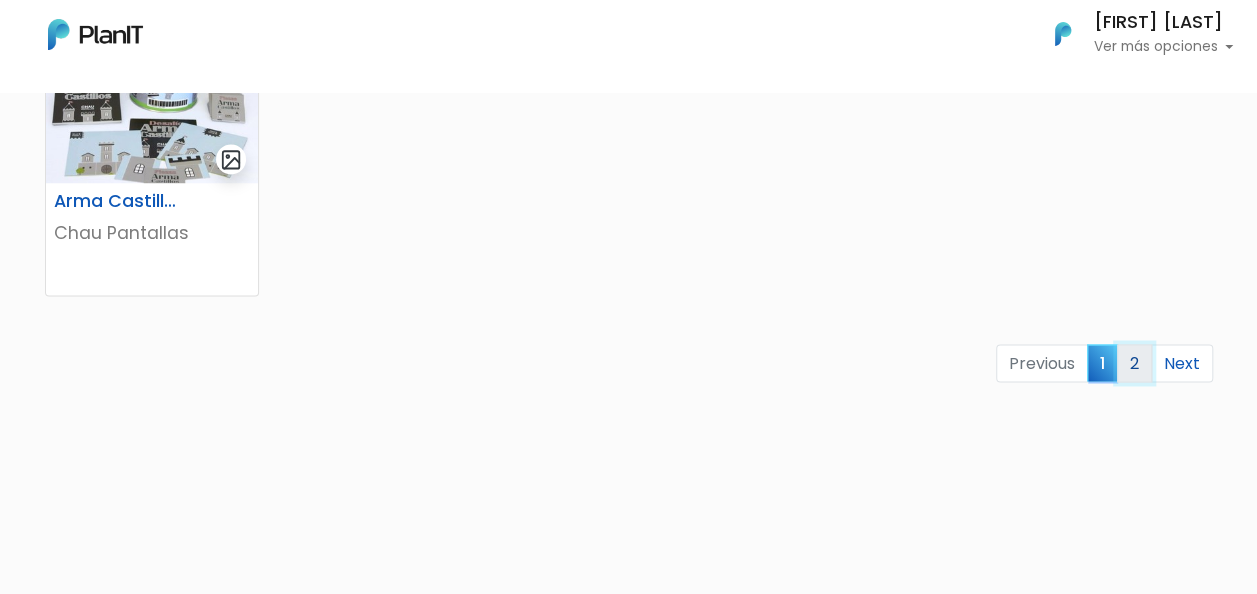 click on "2" at bounding box center [1134, 363] 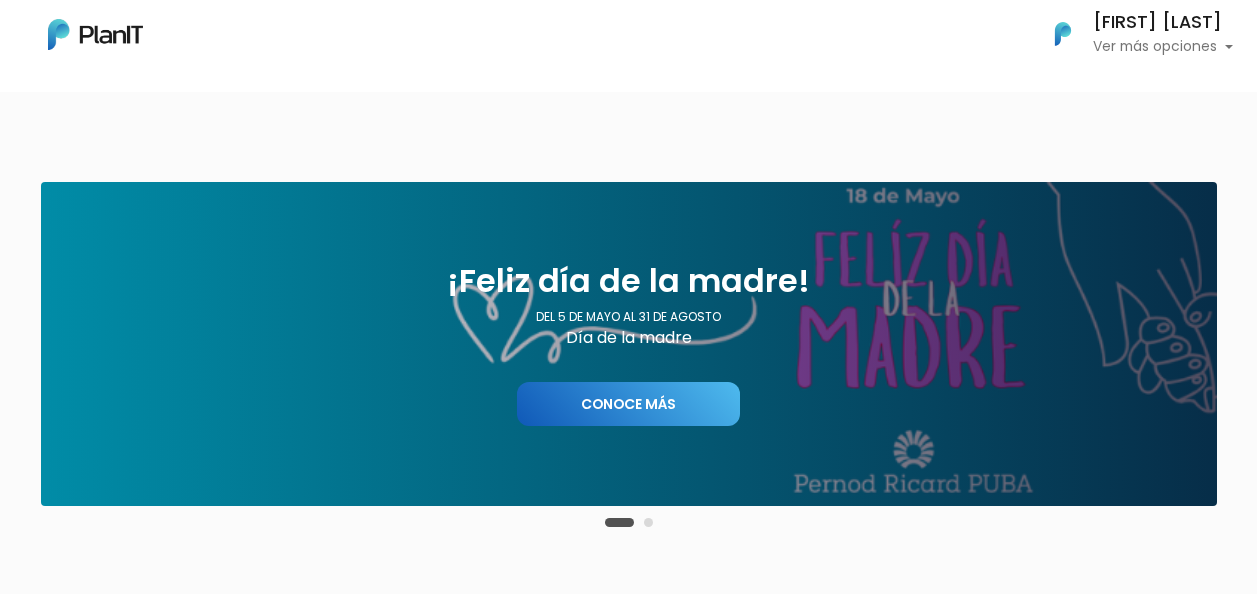 scroll, scrollTop: 0, scrollLeft: 0, axis: both 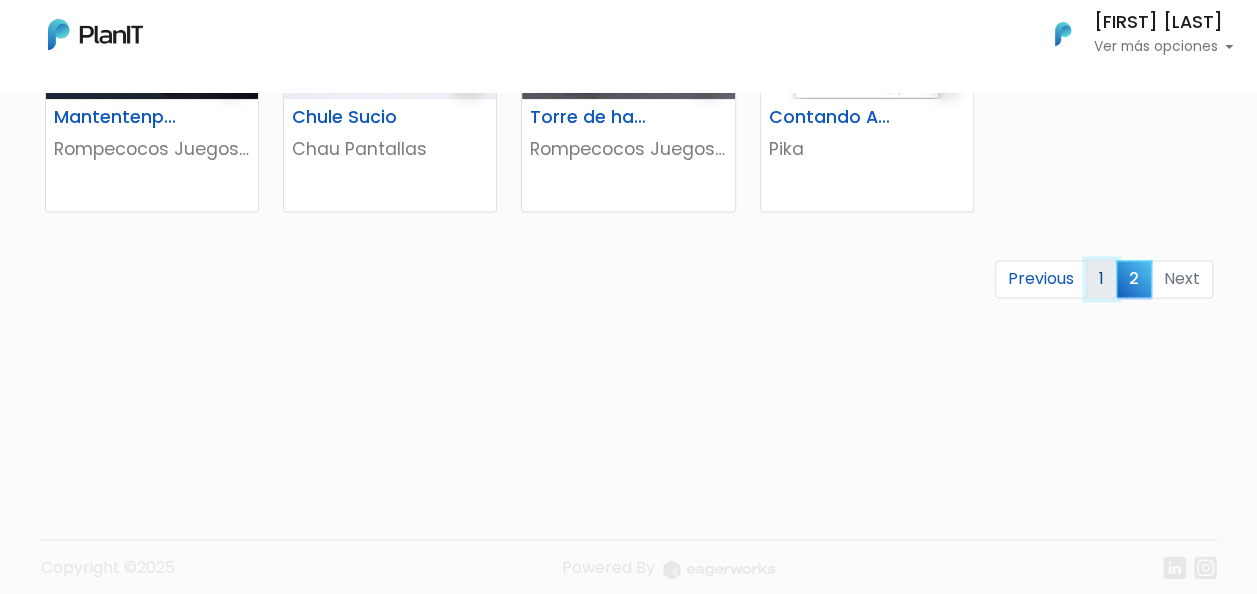 click on "1" at bounding box center [1101, 279] 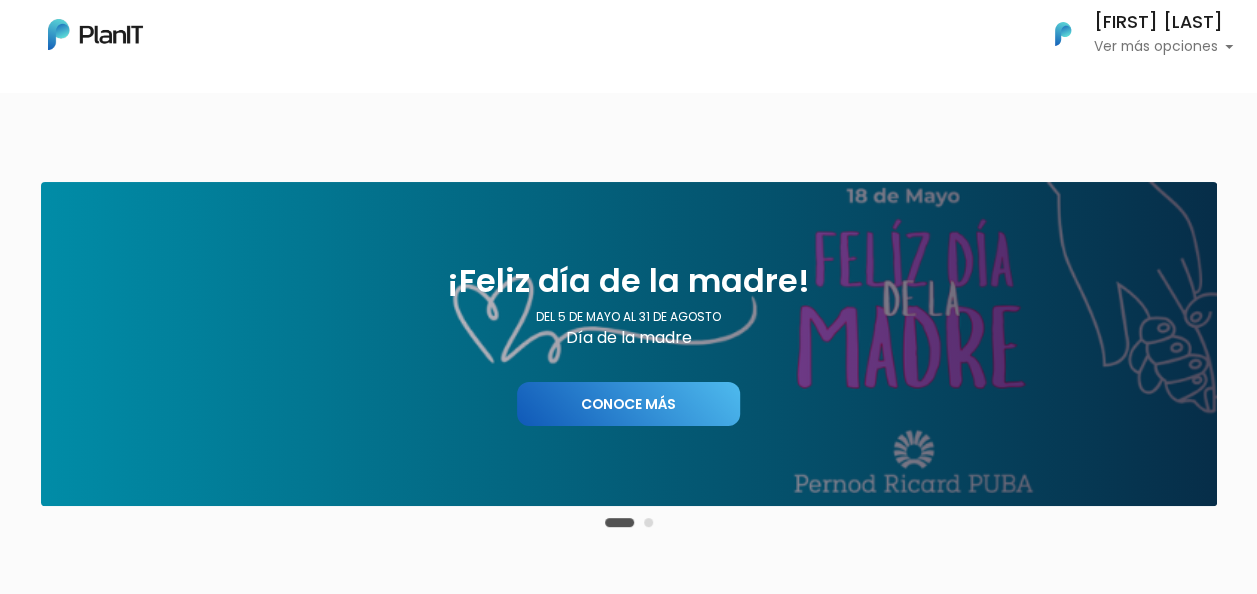 scroll, scrollTop: 172, scrollLeft: 0, axis: vertical 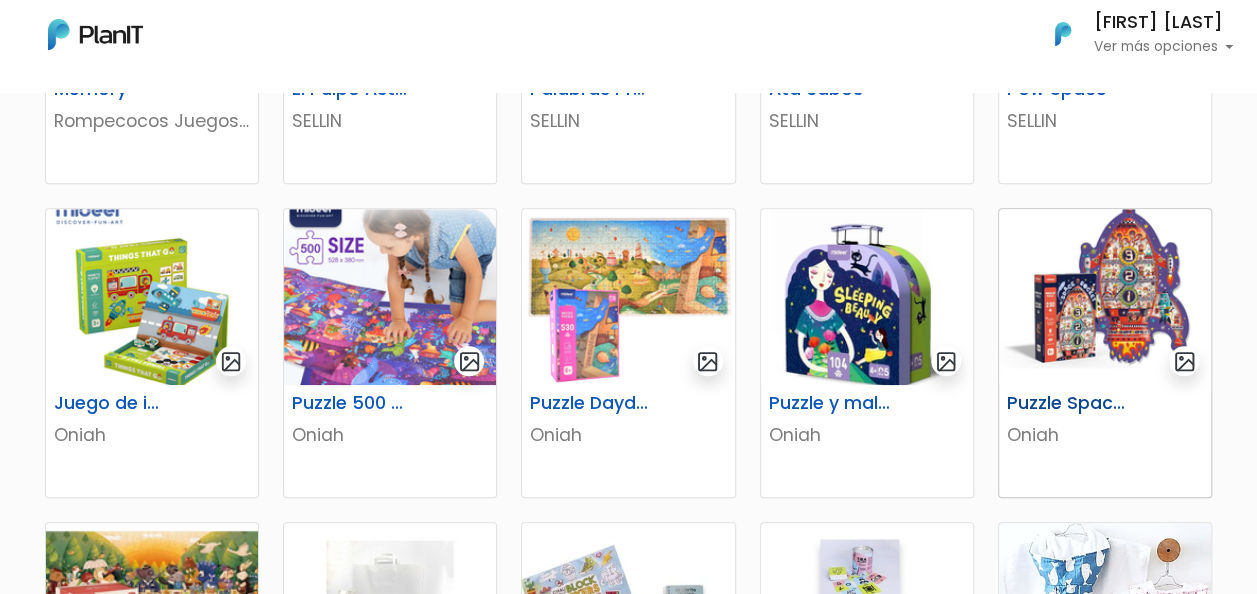 click at bounding box center (1105, 297) 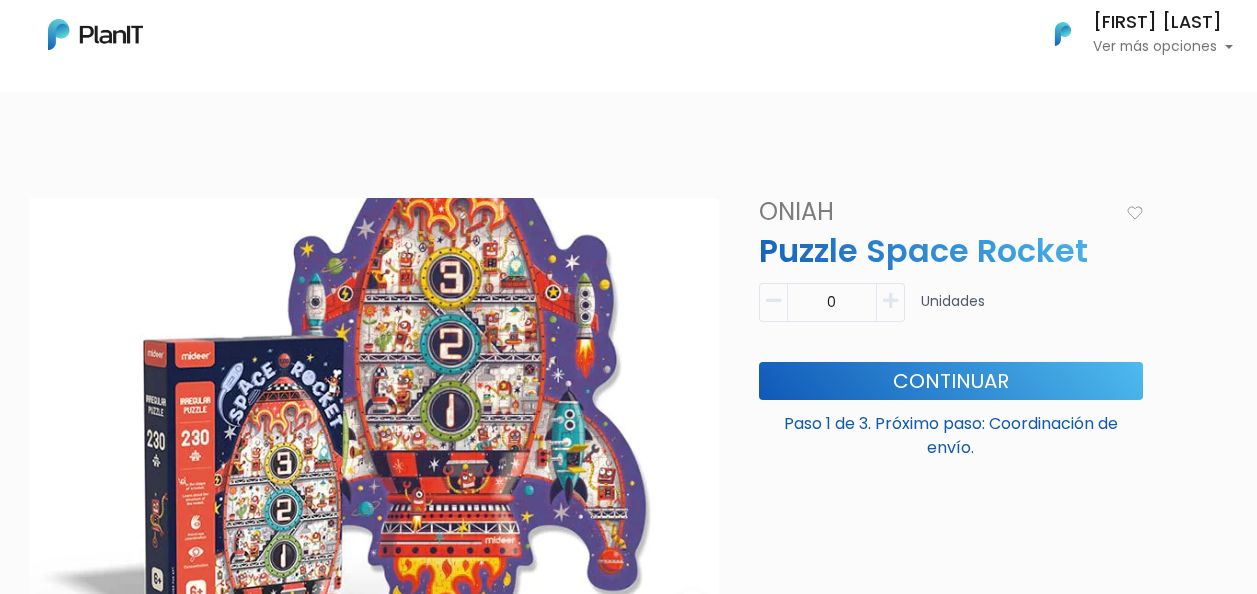 scroll, scrollTop: 0, scrollLeft: 0, axis: both 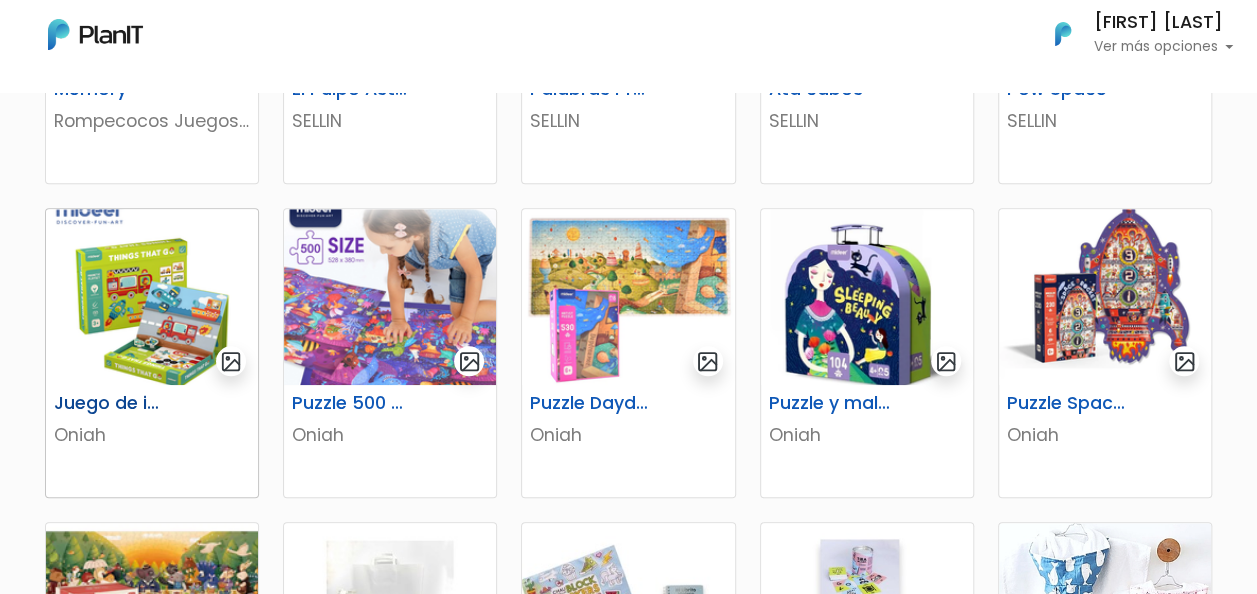click at bounding box center (152, 297) 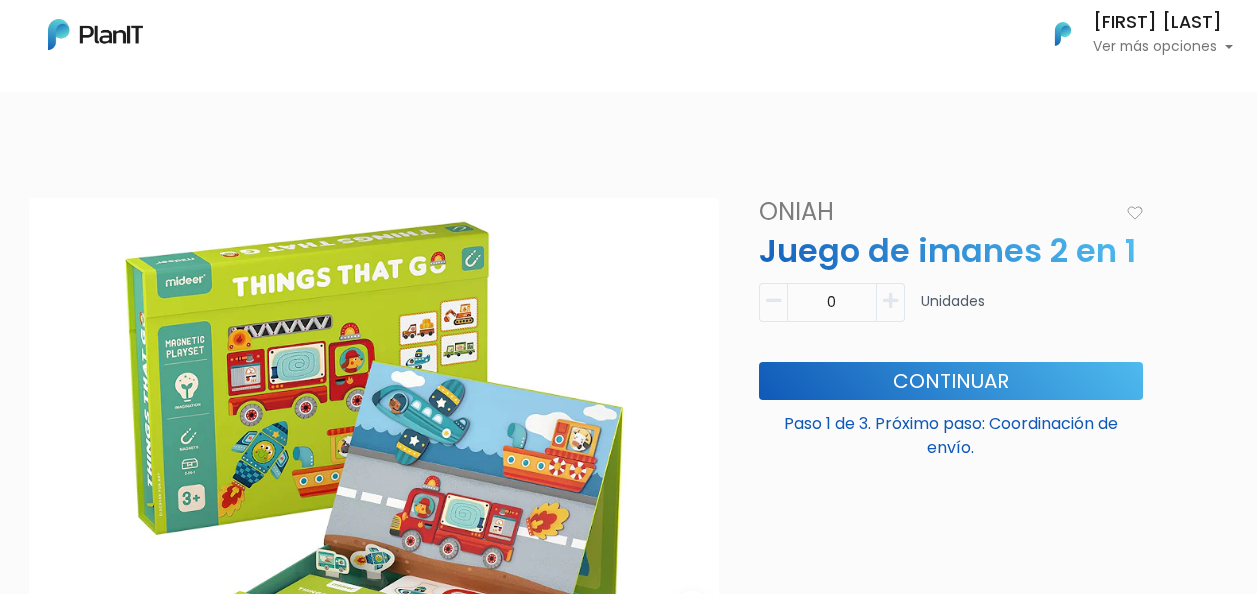 scroll, scrollTop: 0, scrollLeft: 0, axis: both 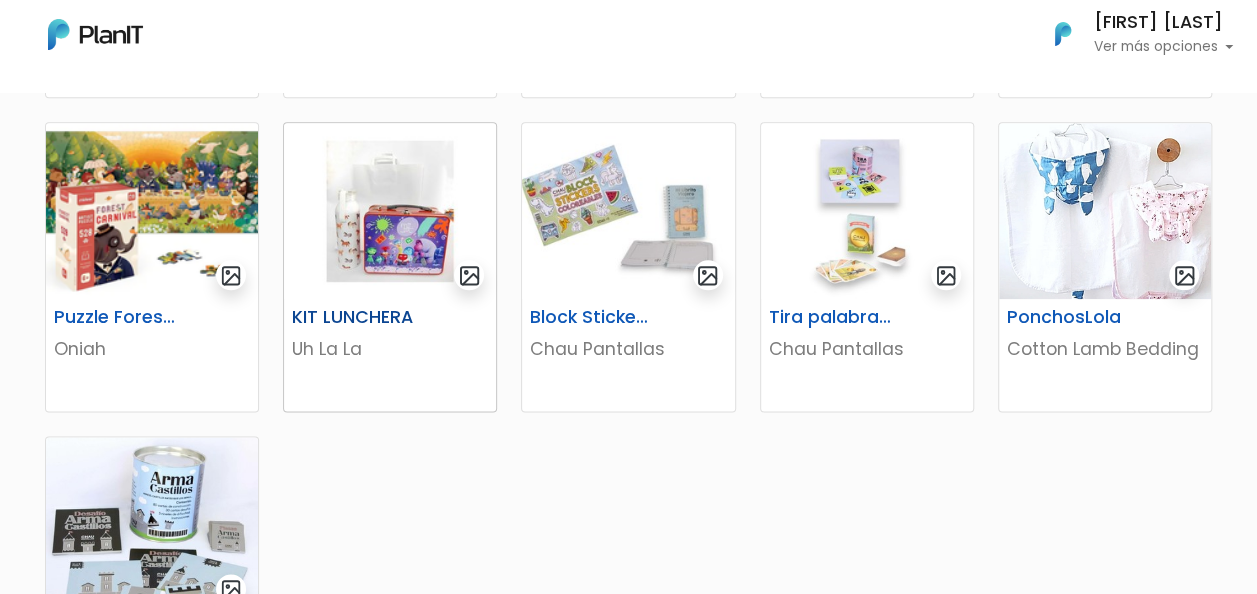 click at bounding box center (390, 211) 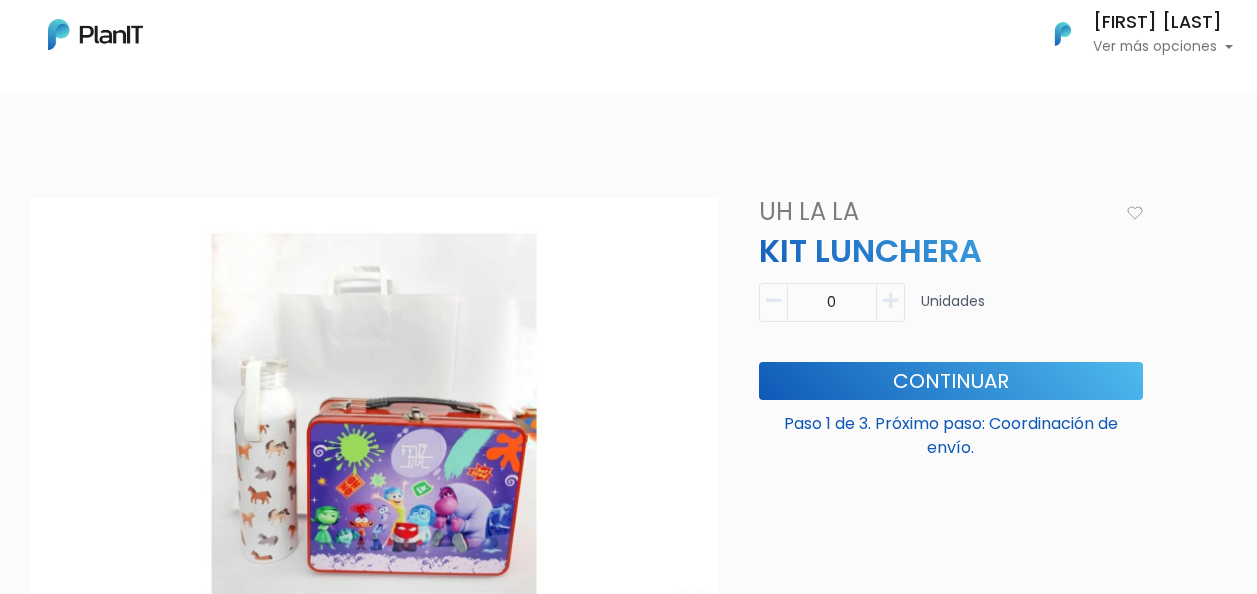 scroll, scrollTop: 0, scrollLeft: 0, axis: both 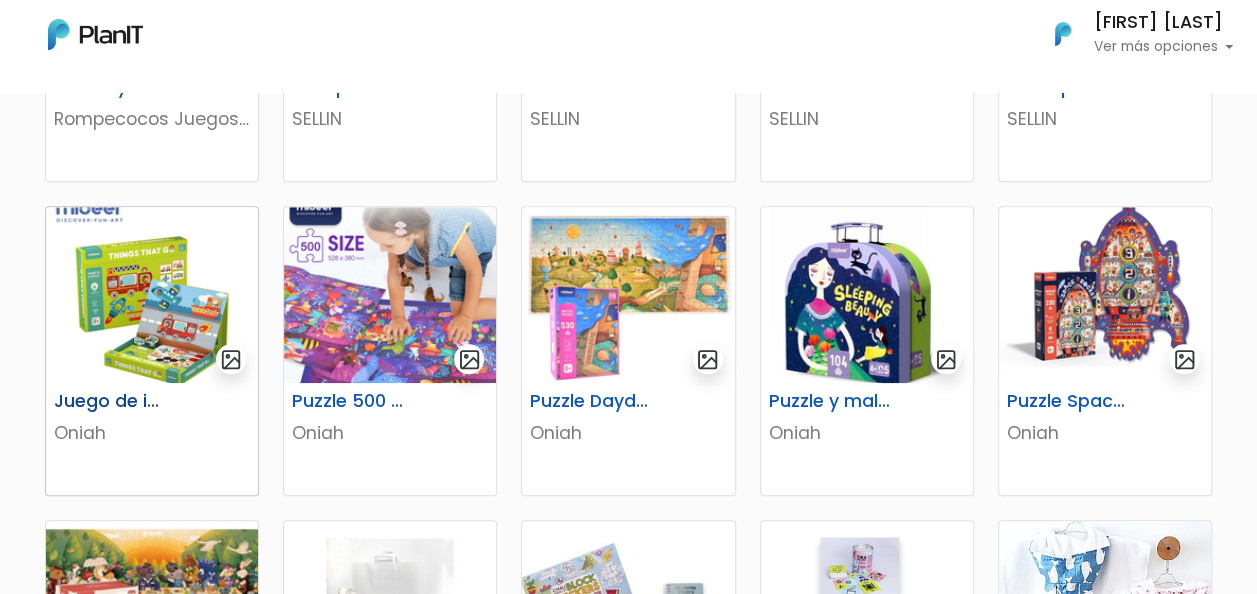click at bounding box center (152, 295) 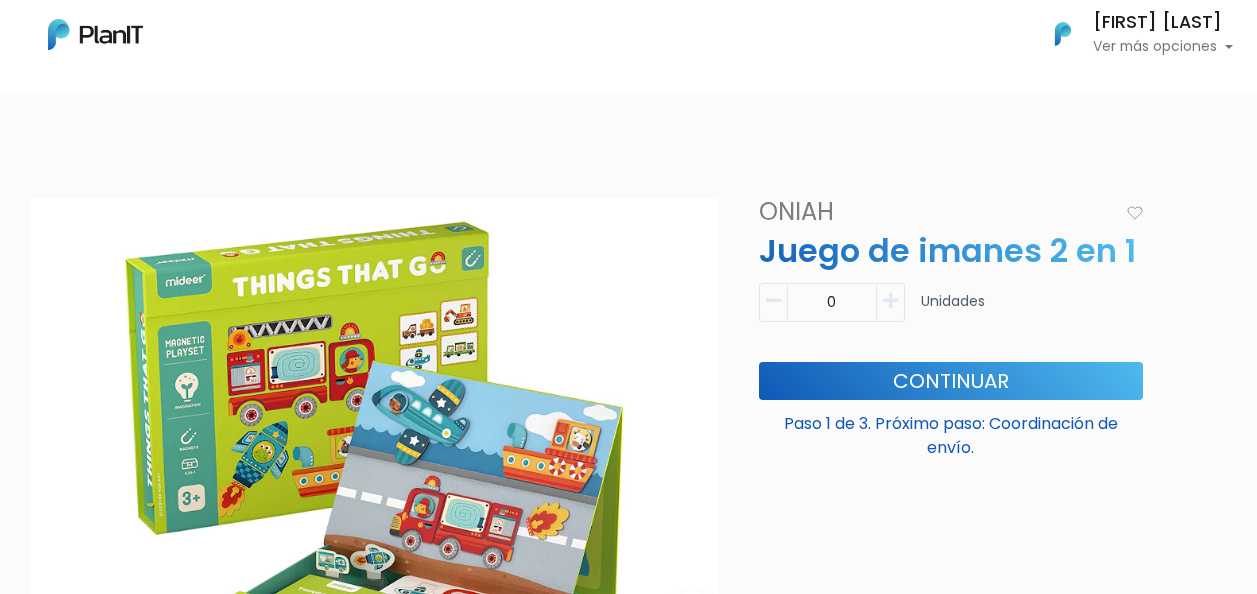 scroll, scrollTop: 0, scrollLeft: 0, axis: both 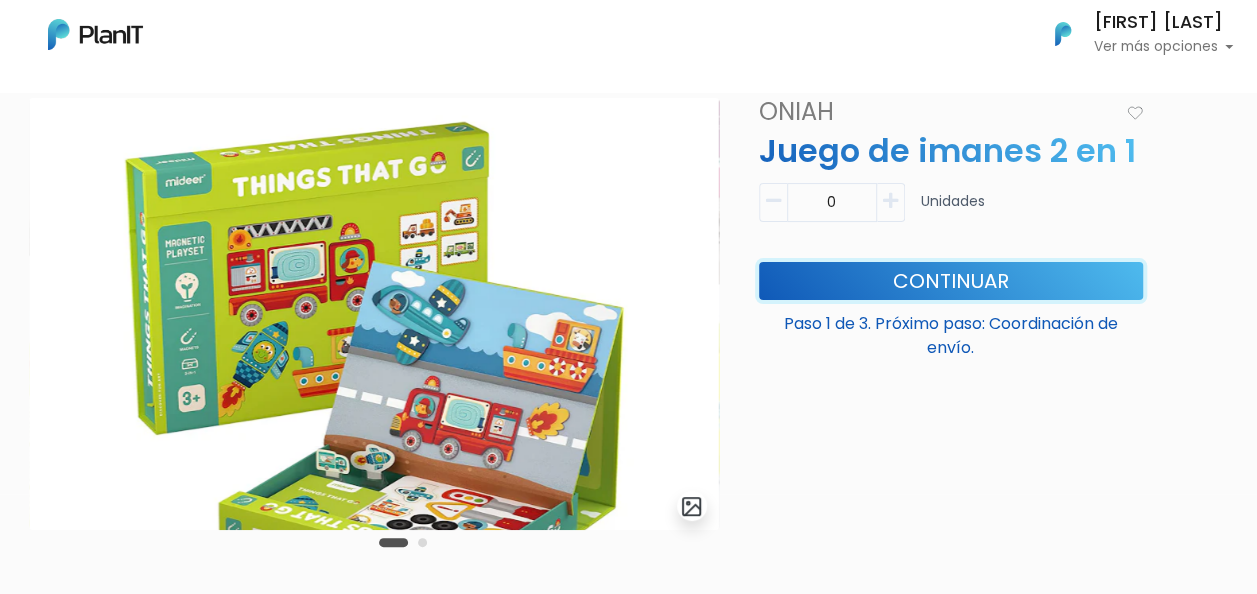 click on "Continuar" at bounding box center (951, 281) 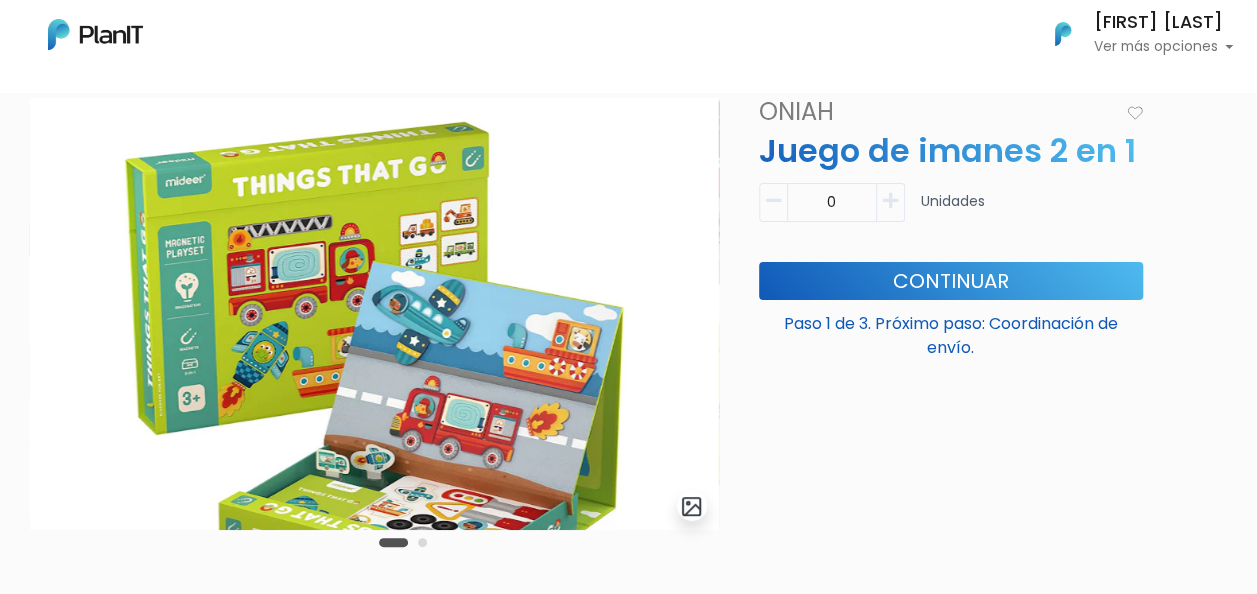 click at bounding box center (890, 201) 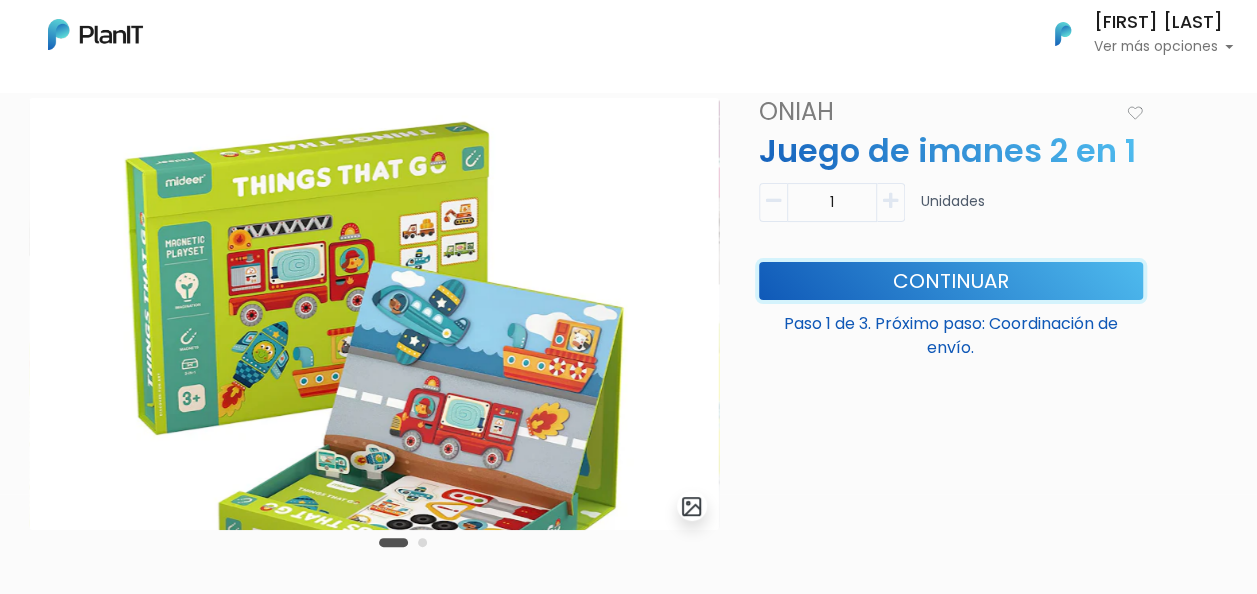 click on "Continuar" at bounding box center (951, 281) 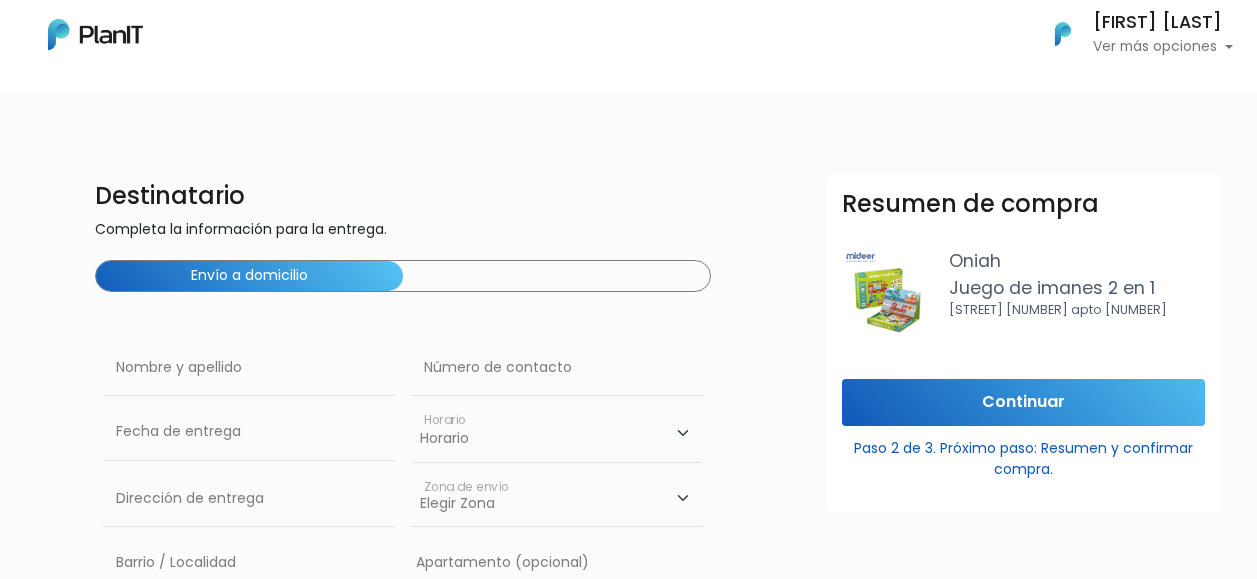 scroll, scrollTop: 0, scrollLeft: 0, axis: both 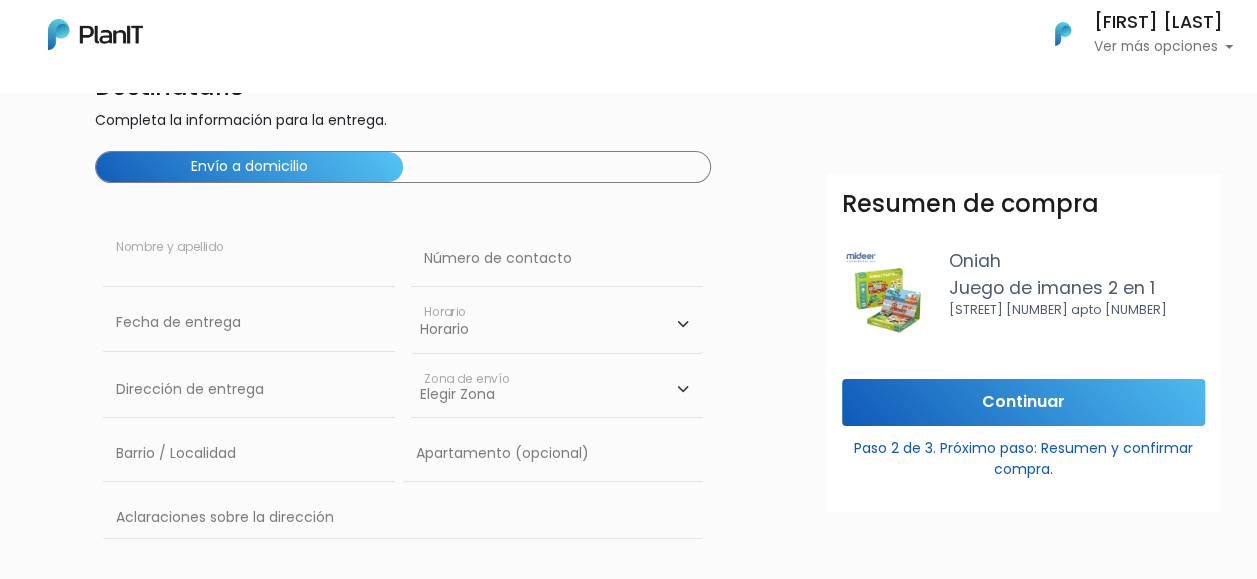 click at bounding box center (249, 259) 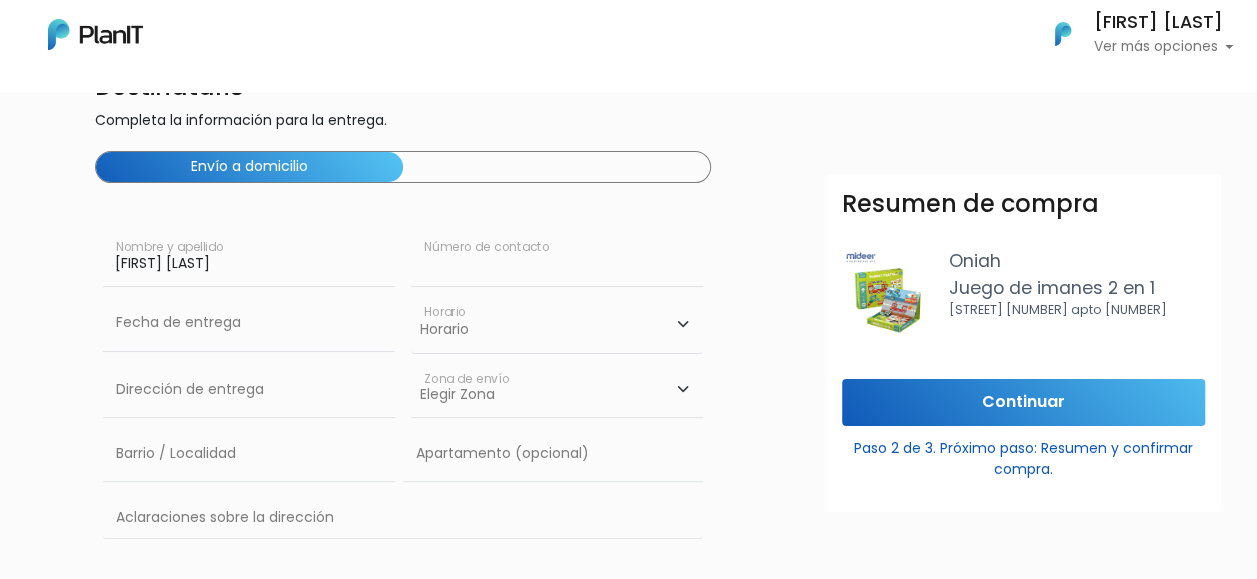 type on "[PHONE]" 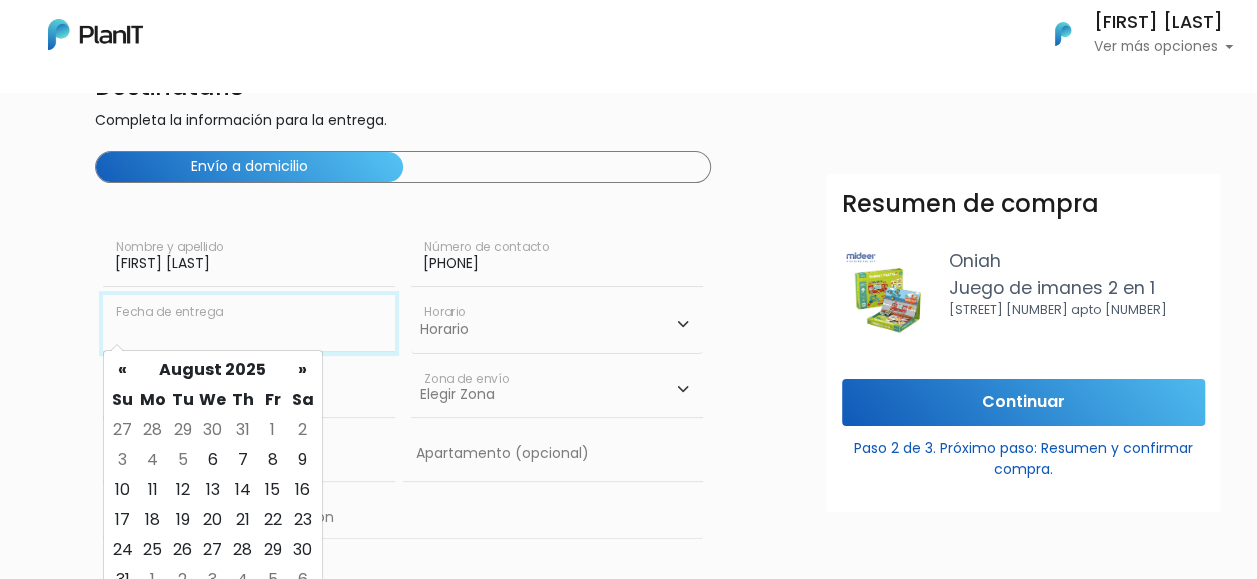 click at bounding box center [249, 323] 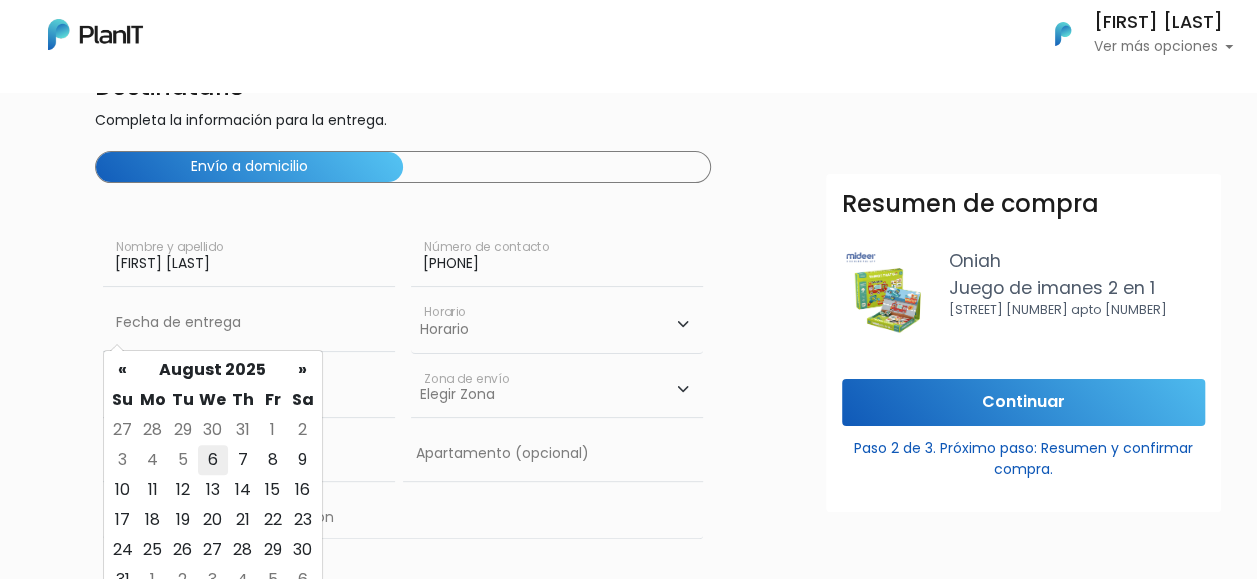 click on "6" at bounding box center (213, 460) 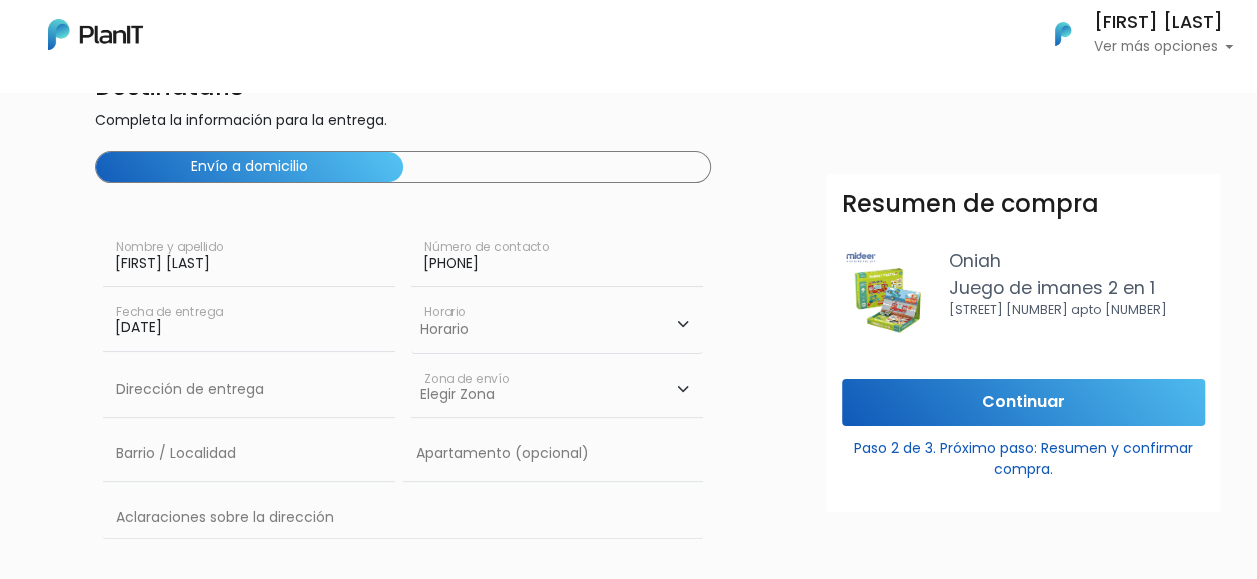 click on "Horario 08:00 - 10:00
10:00 - 12:00
14:00 - 16:00
16:00 - 18:00" at bounding box center [557, 324] 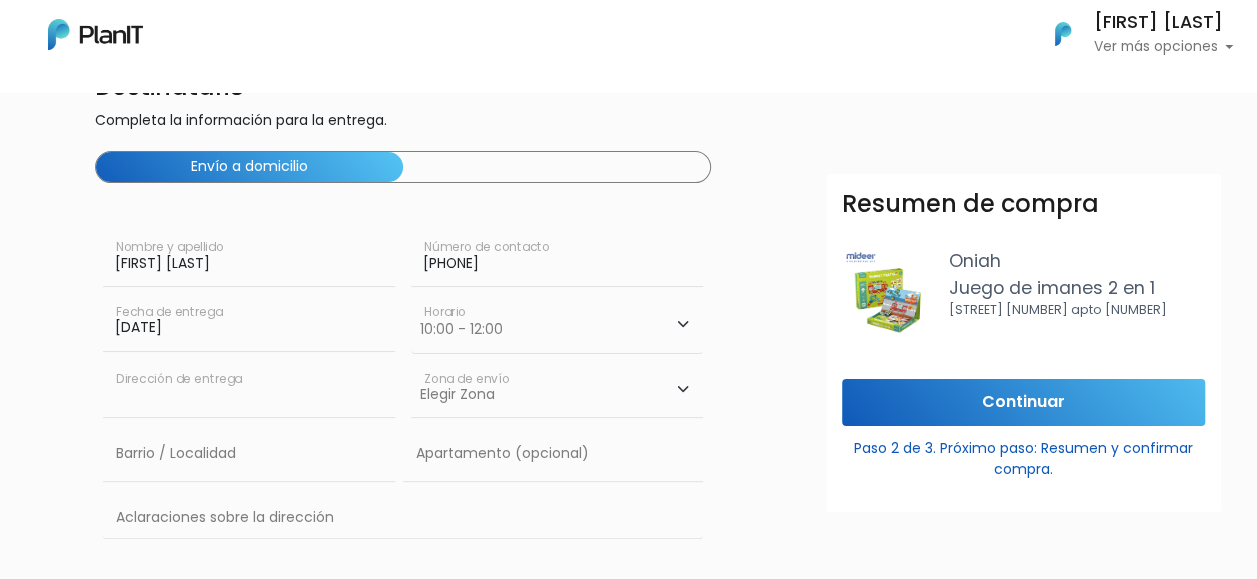 click at bounding box center (249, 390) 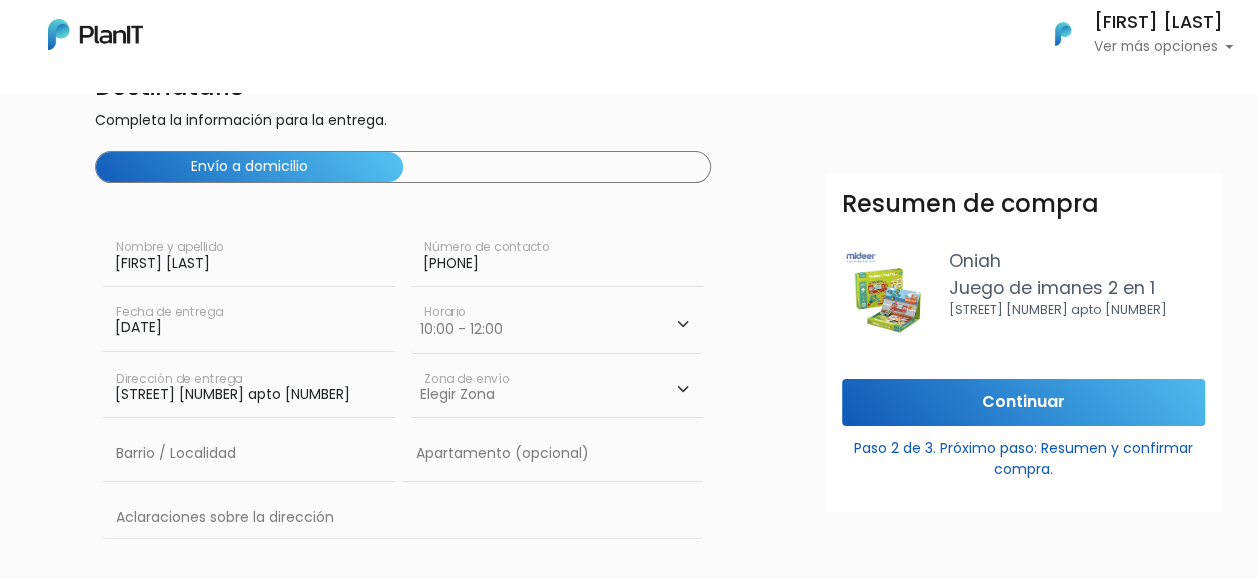 type on "Michigan 1371 apto 301" 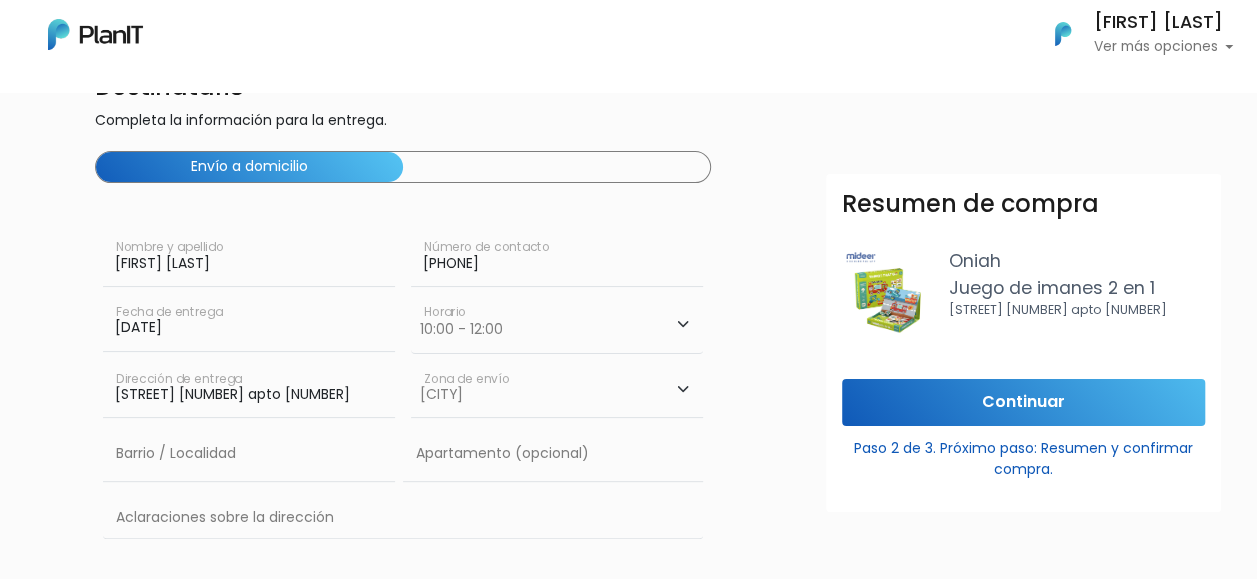 click on "Elegir Zona Zona américa
Montevideo" at bounding box center (557, 390) 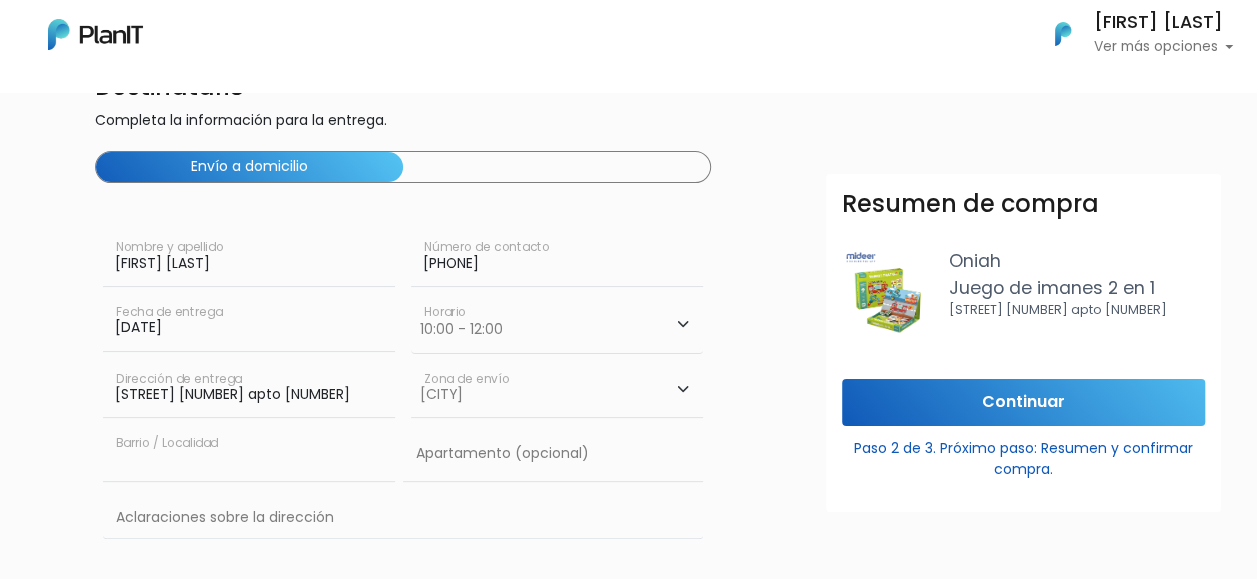 click at bounding box center [249, 454] 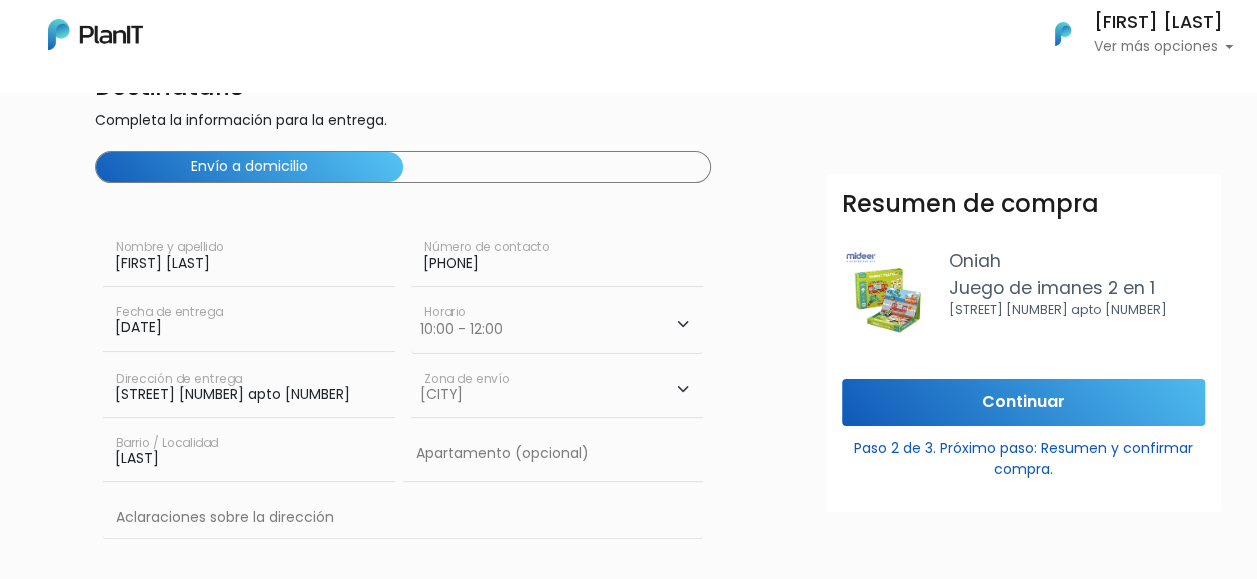 type on "Malvin" 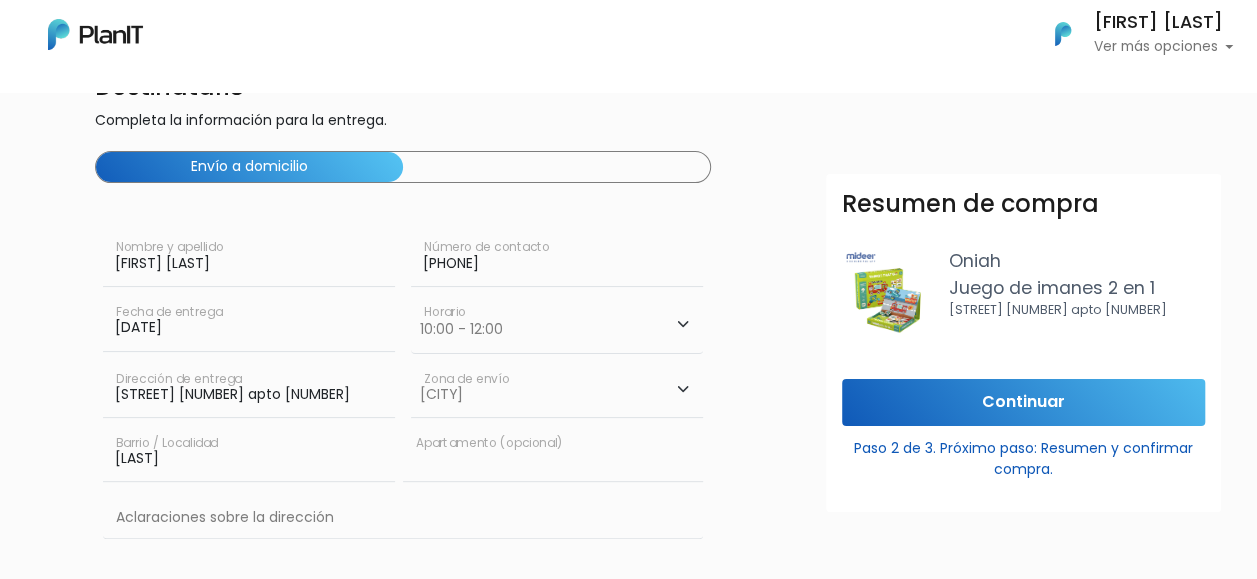 click at bounding box center [553, 454] 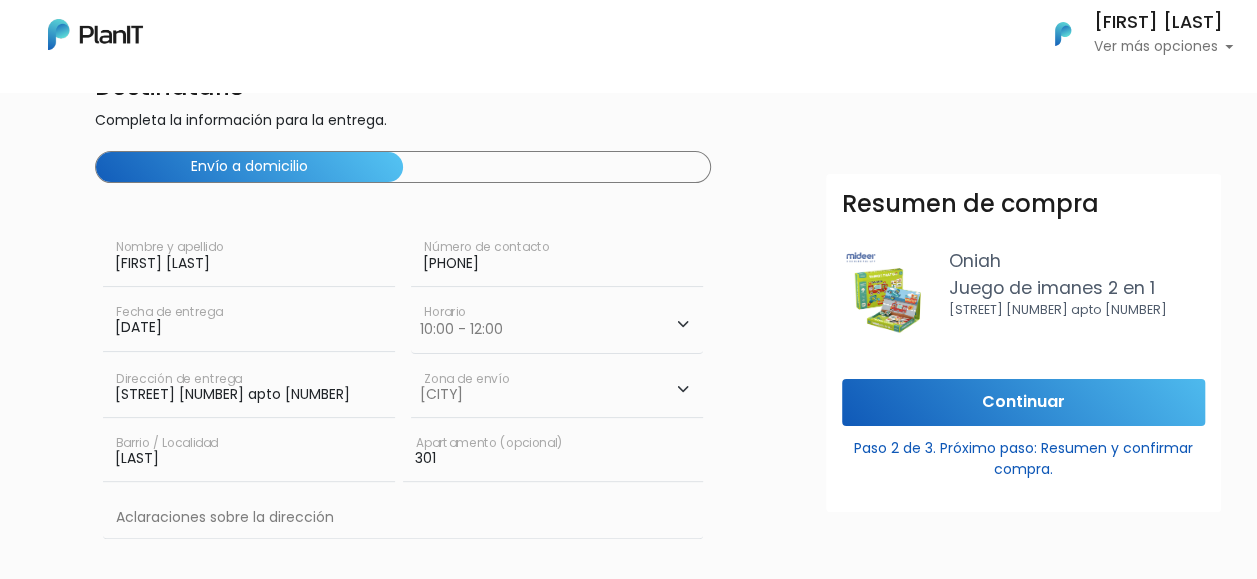 type on "301" 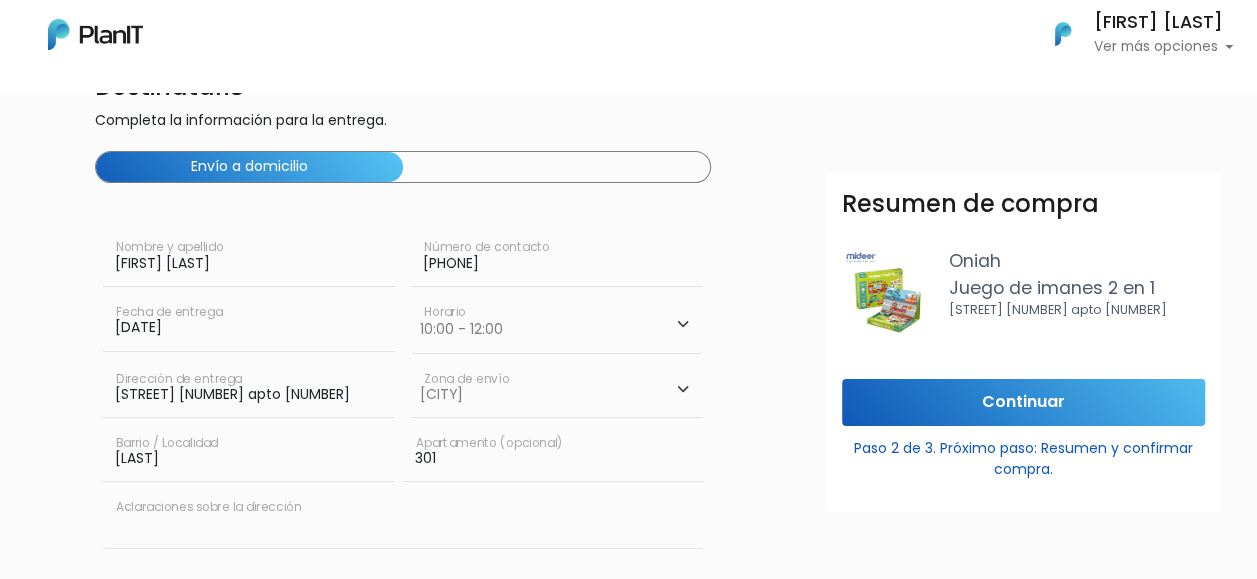 click at bounding box center (403, 519) 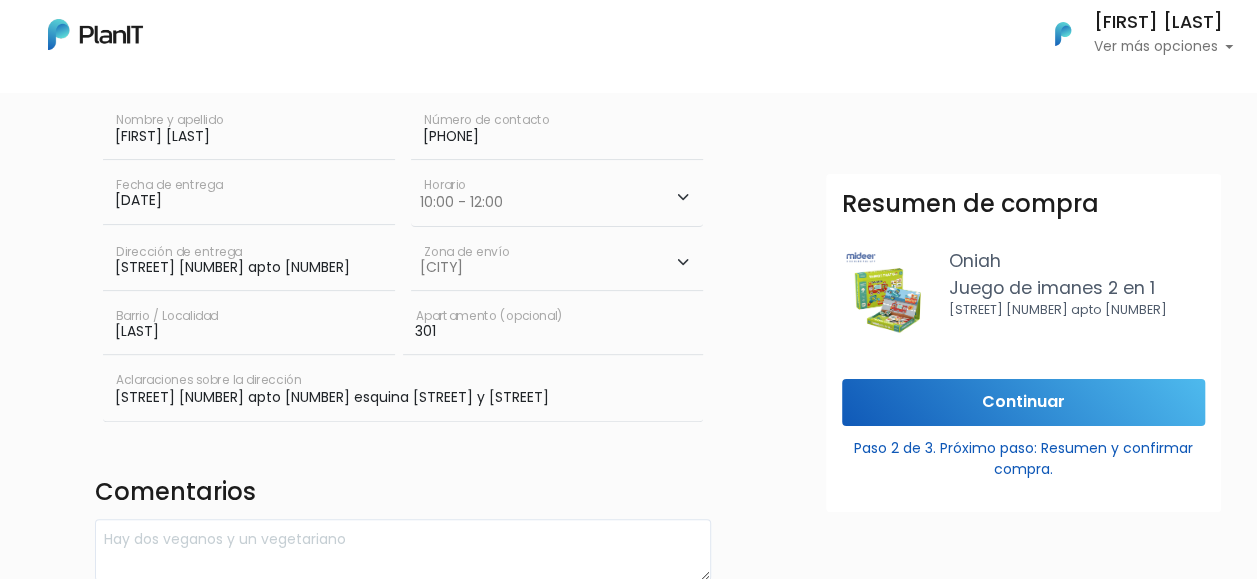 scroll, scrollTop: 209, scrollLeft: 0, axis: vertical 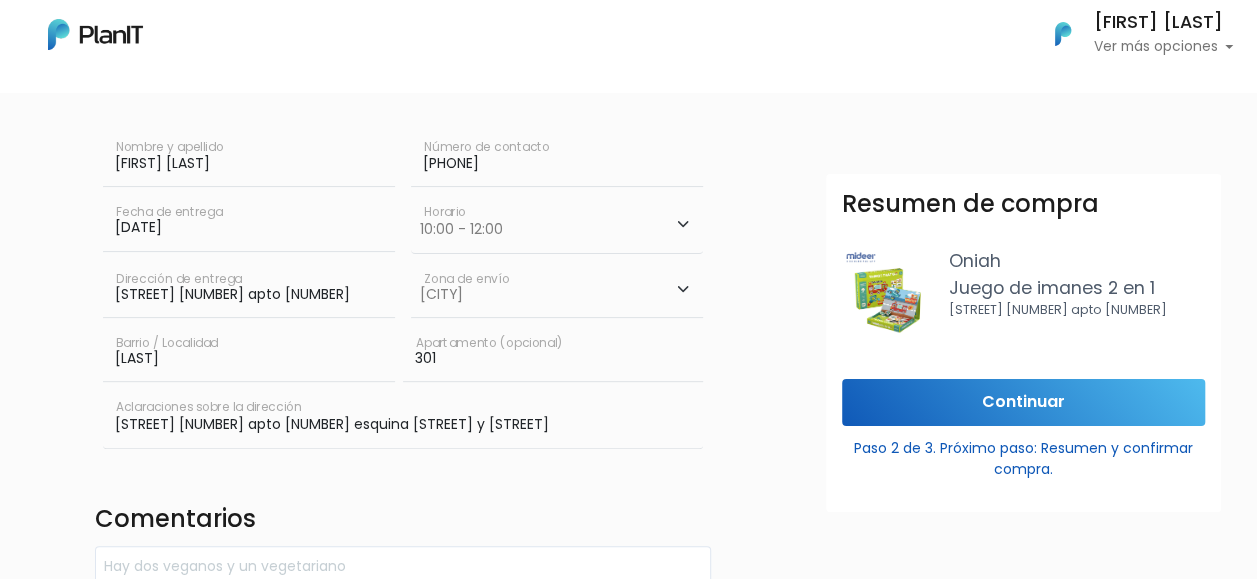 type on "MIchigan 1371 apto 301 esquina Rambla y Orinoco" 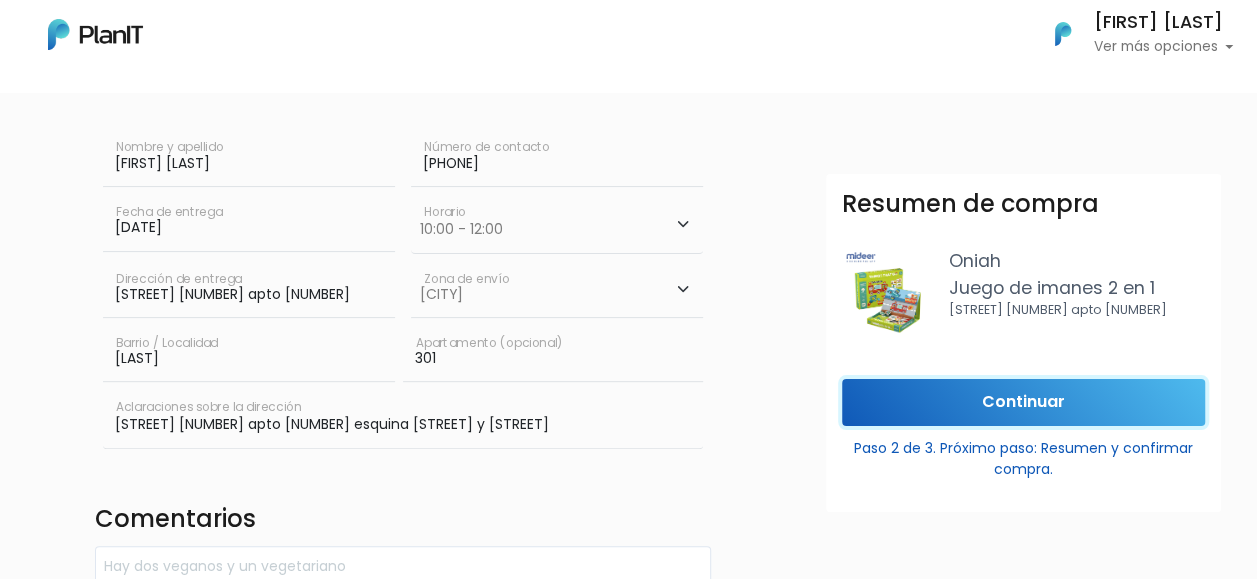 click on "Continuar" at bounding box center [1023, 402] 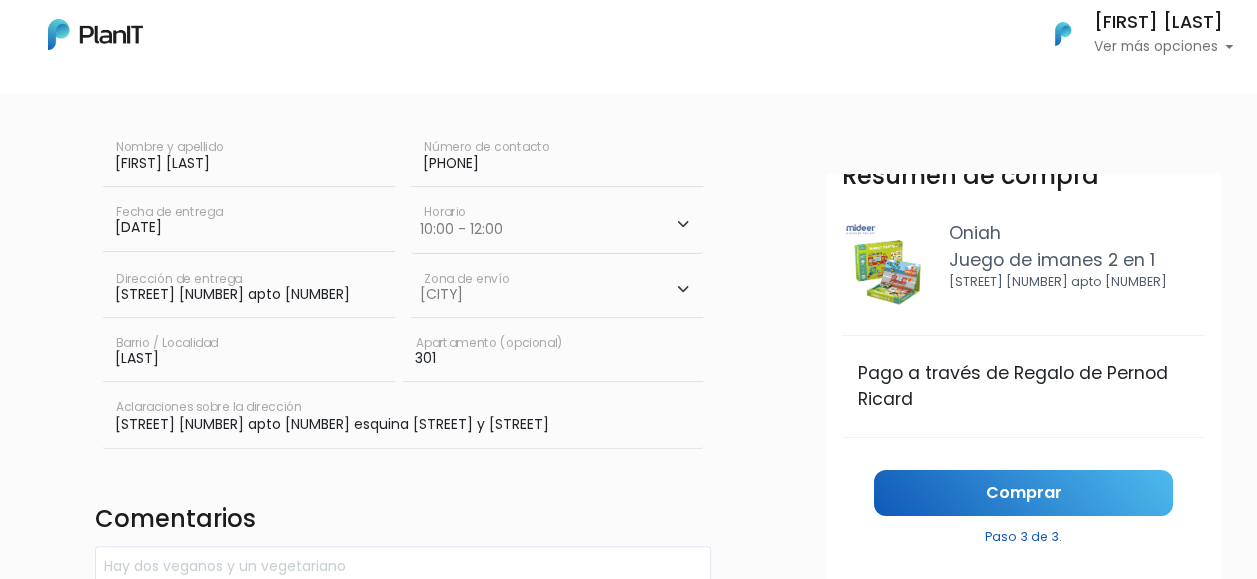 scroll, scrollTop: 42, scrollLeft: 0, axis: vertical 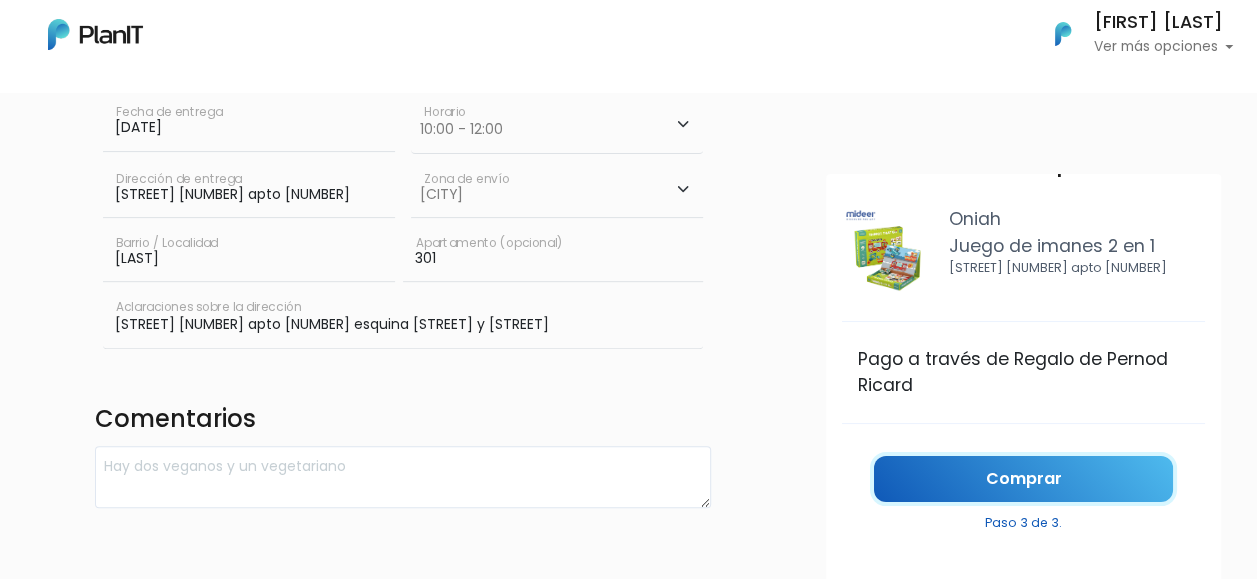 click on "Comprar" at bounding box center [1023, 479] 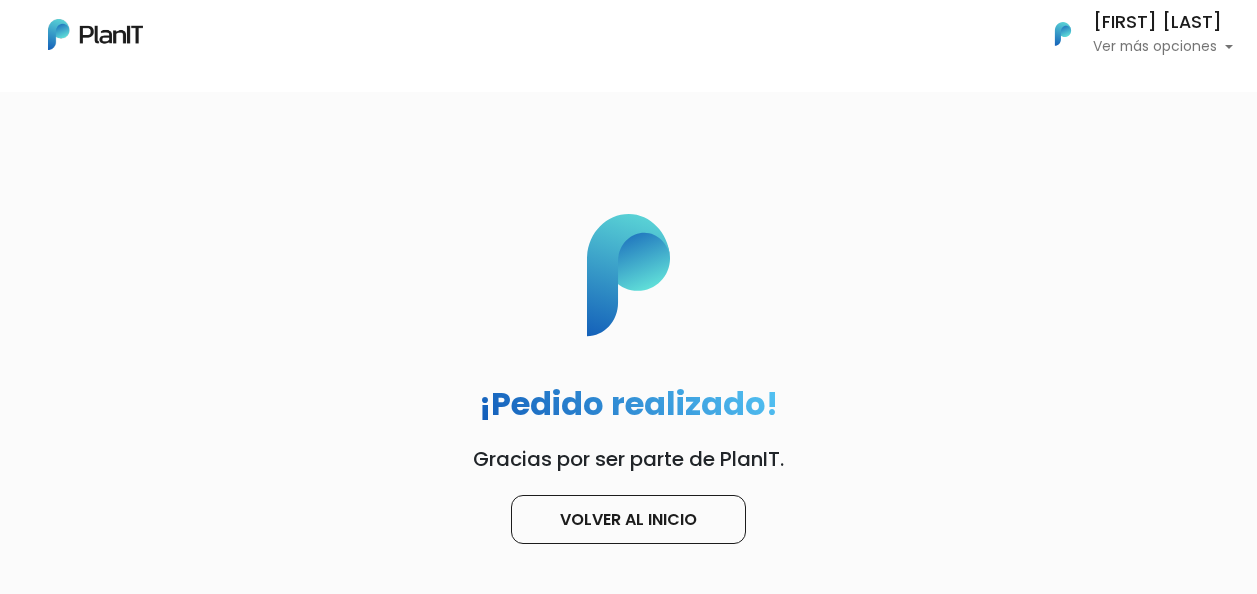 scroll, scrollTop: 0, scrollLeft: 0, axis: both 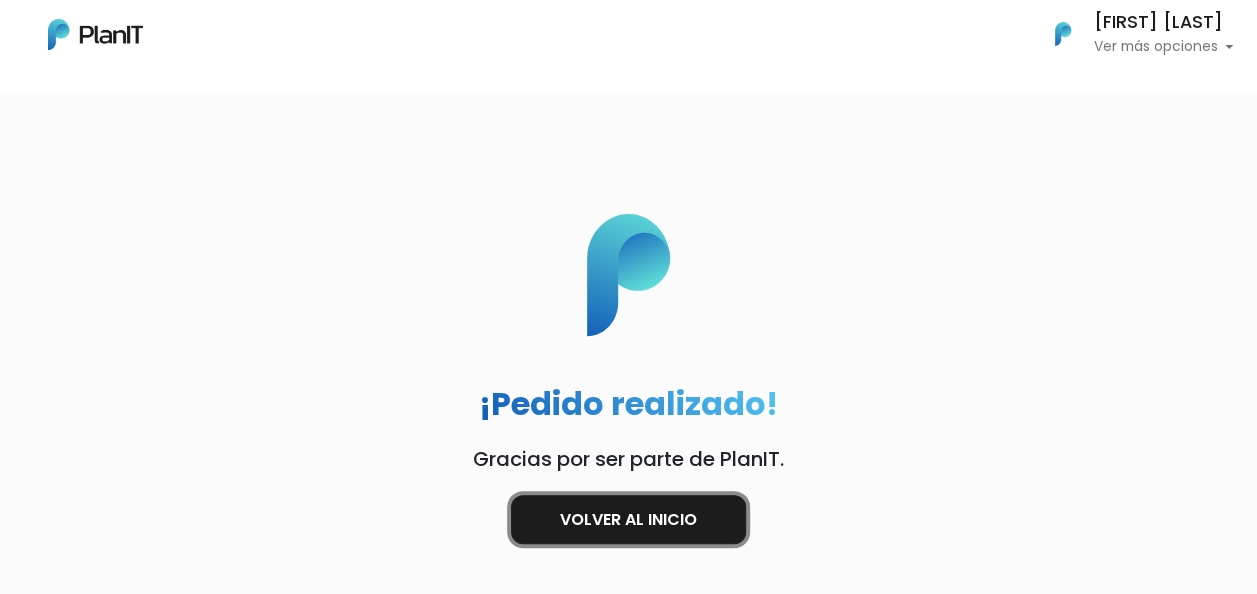 click on "Volver al inicio" at bounding box center [628, 519] 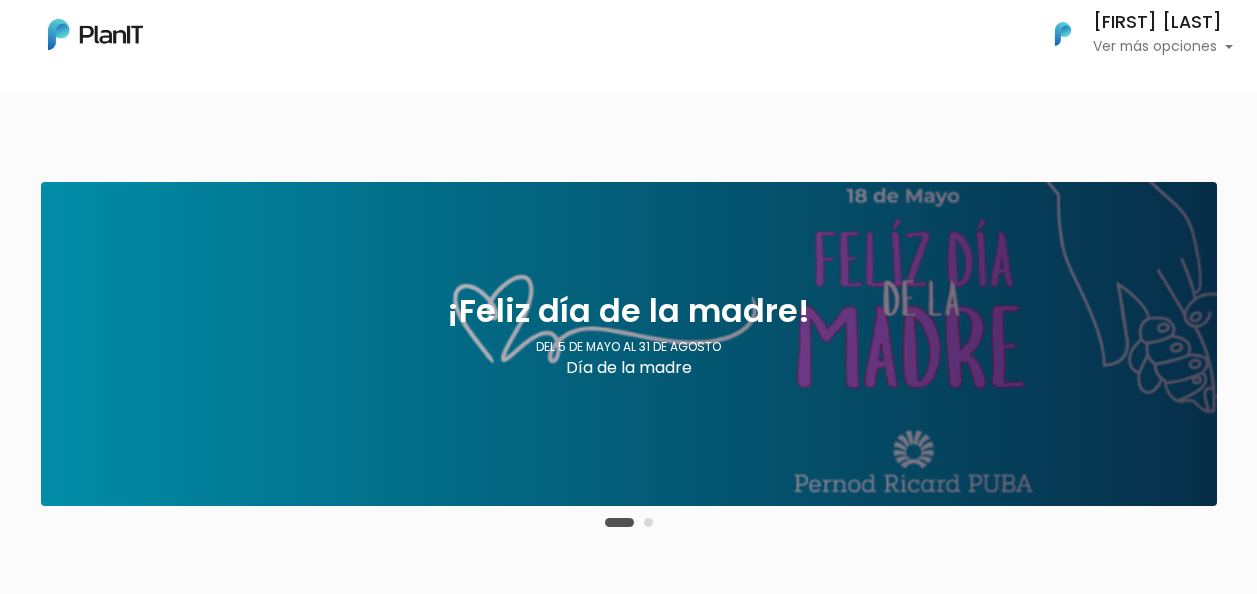 scroll, scrollTop: 0, scrollLeft: 0, axis: both 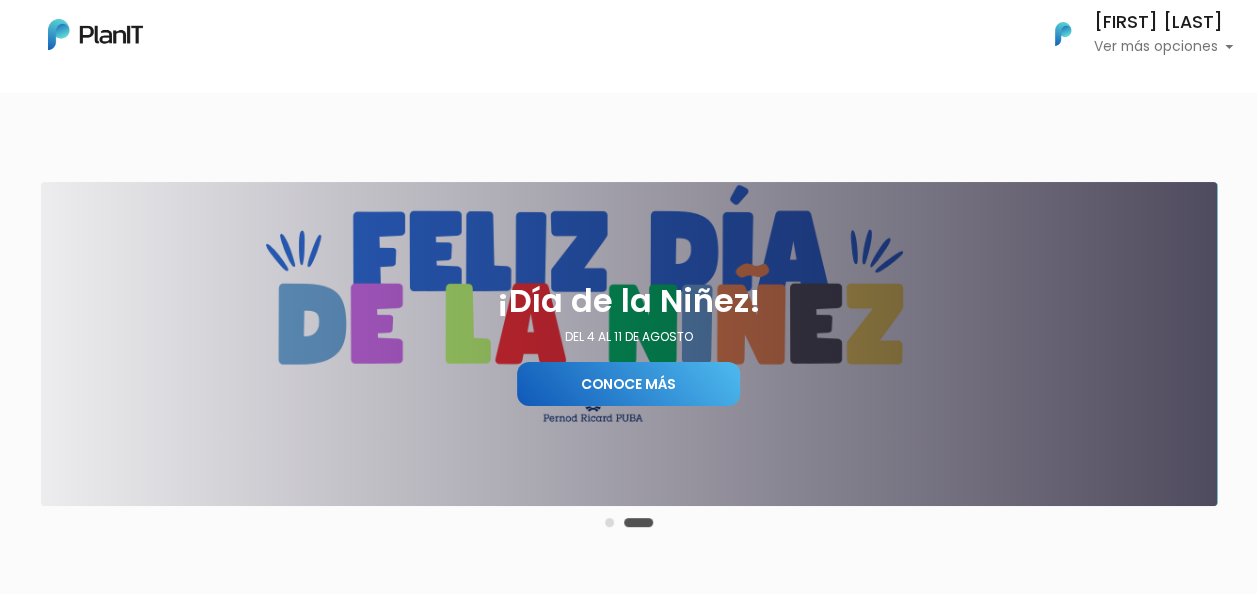 click on "Conoce más" at bounding box center [628, 384] 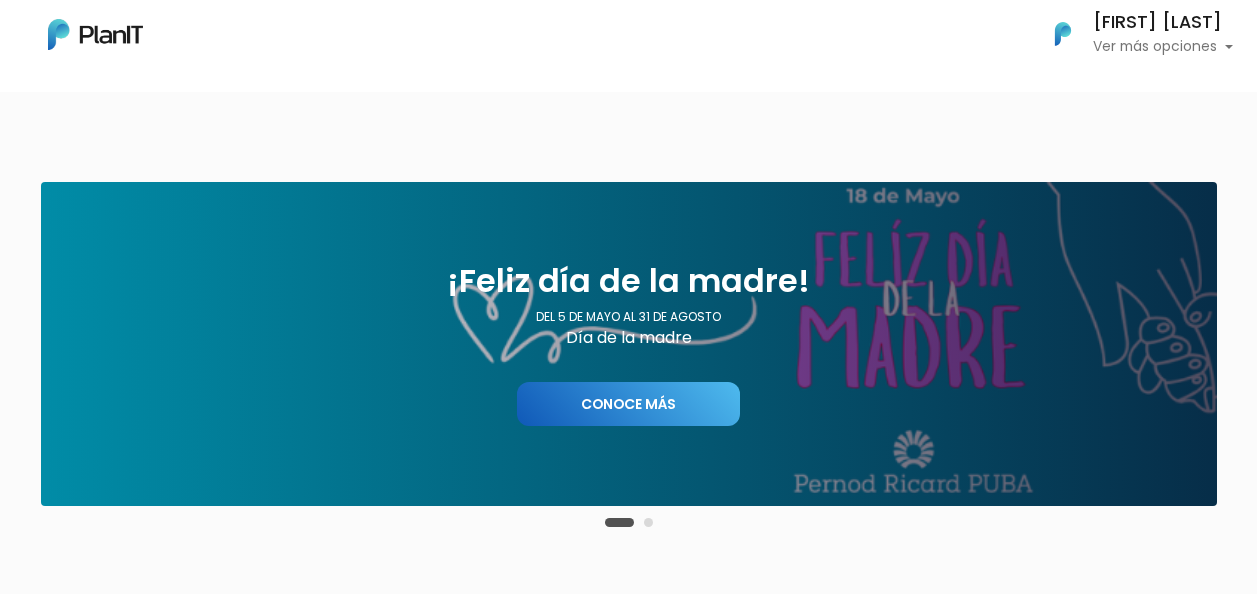scroll, scrollTop: 0, scrollLeft: 0, axis: both 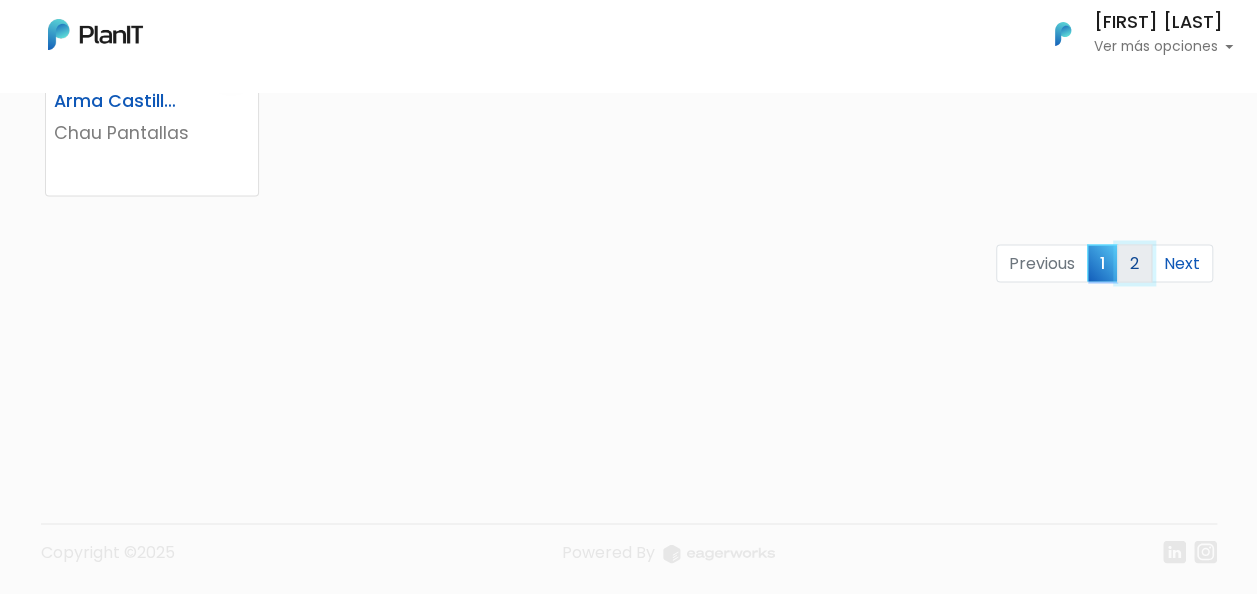 click on "2" at bounding box center (1134, 263) 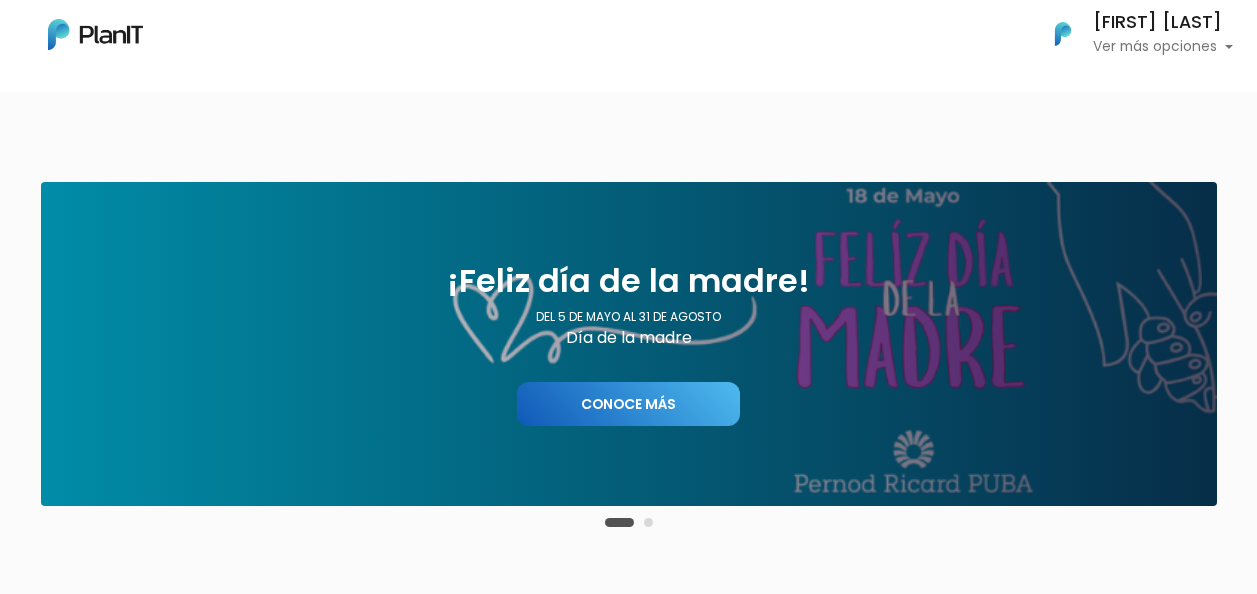 scroll, scrollTop: 0, scrollLeft: 0, axis: both 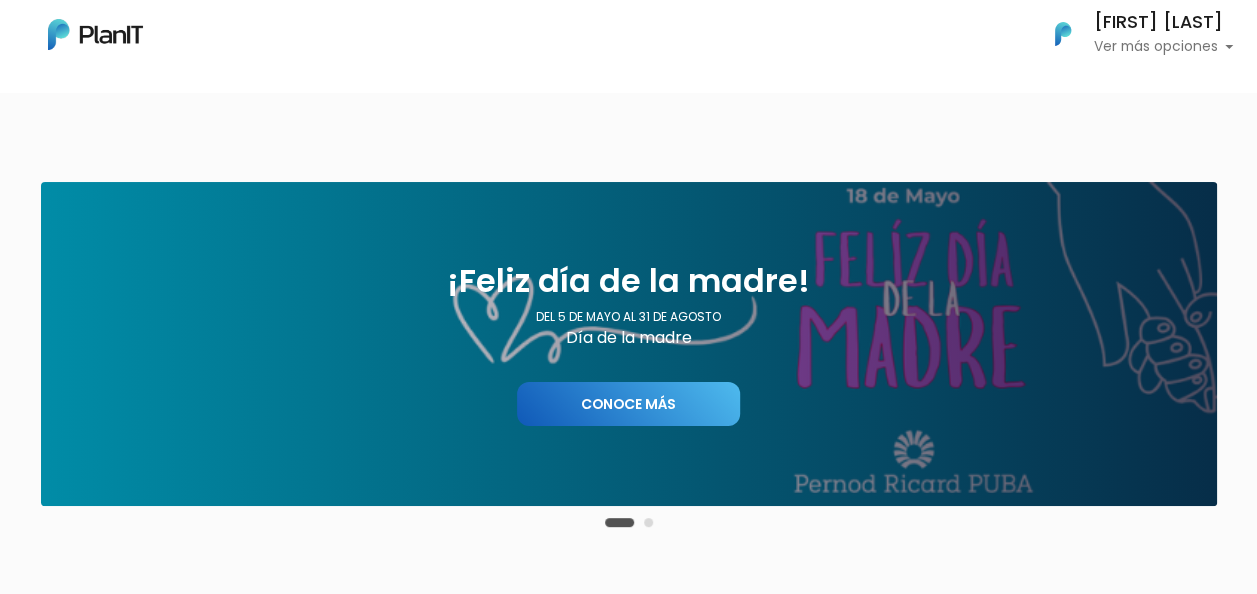 click on "[FIRST] [LAST]" at bounding box center [1163, 23] 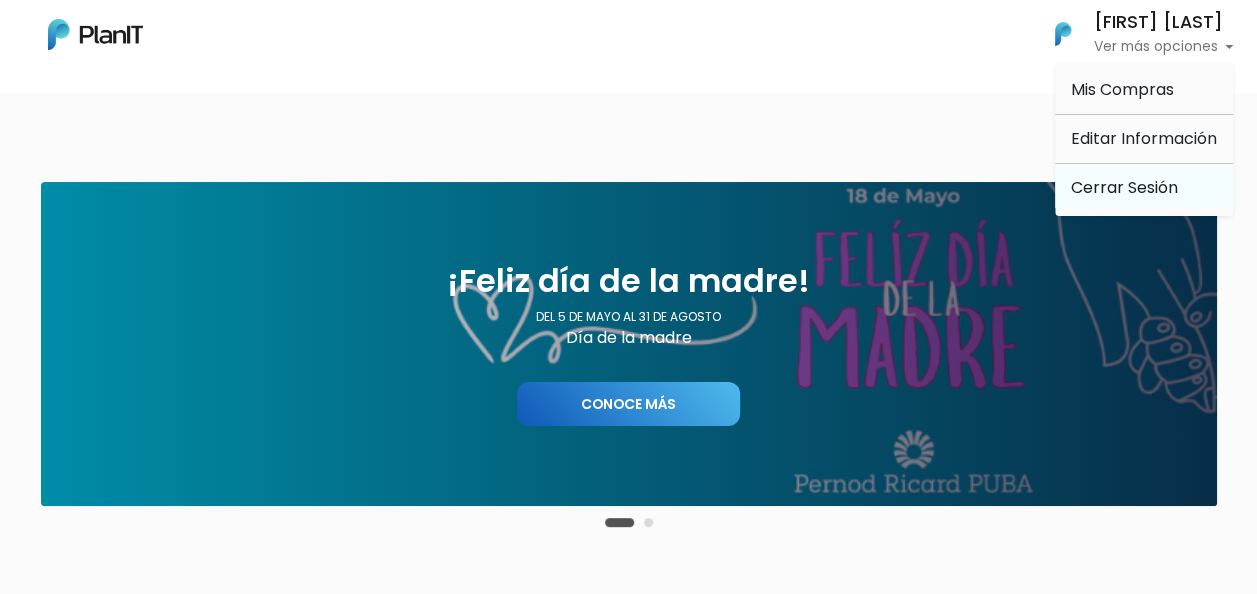 click on "Cerrar Sesión" at bounding box center [1144, 188] 